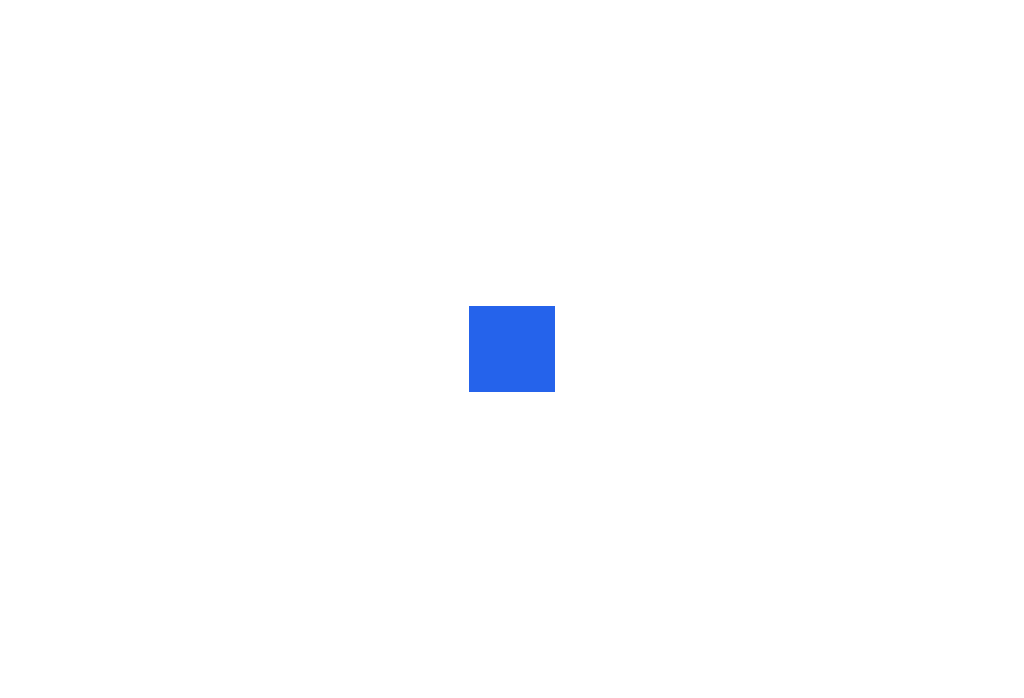scroll, scrollTop: 0, scrollLeft: 0, axis: both 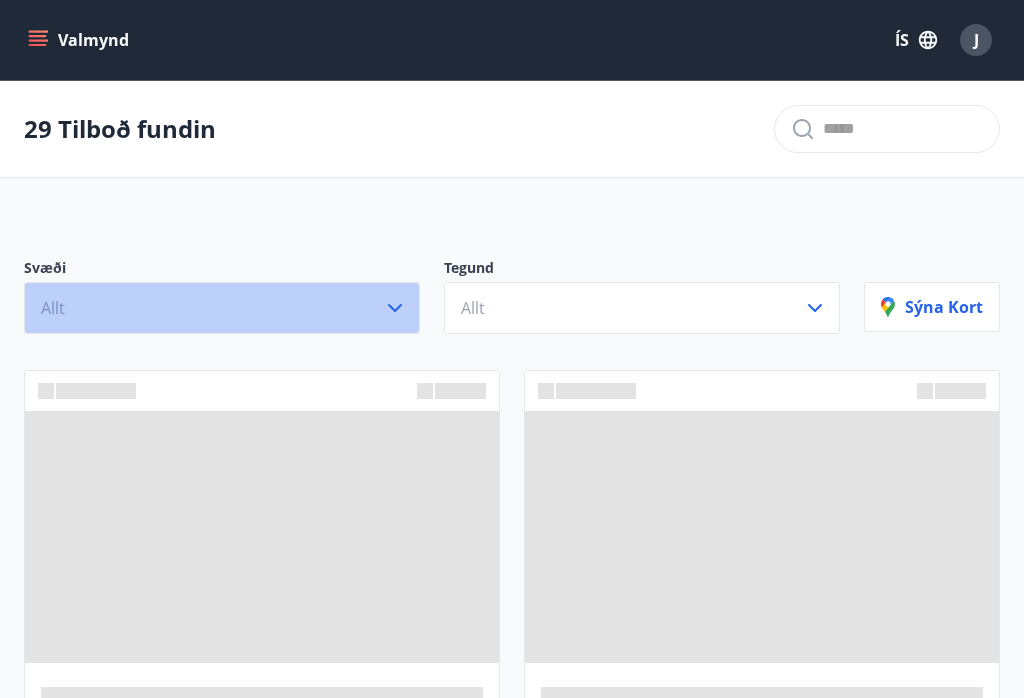click 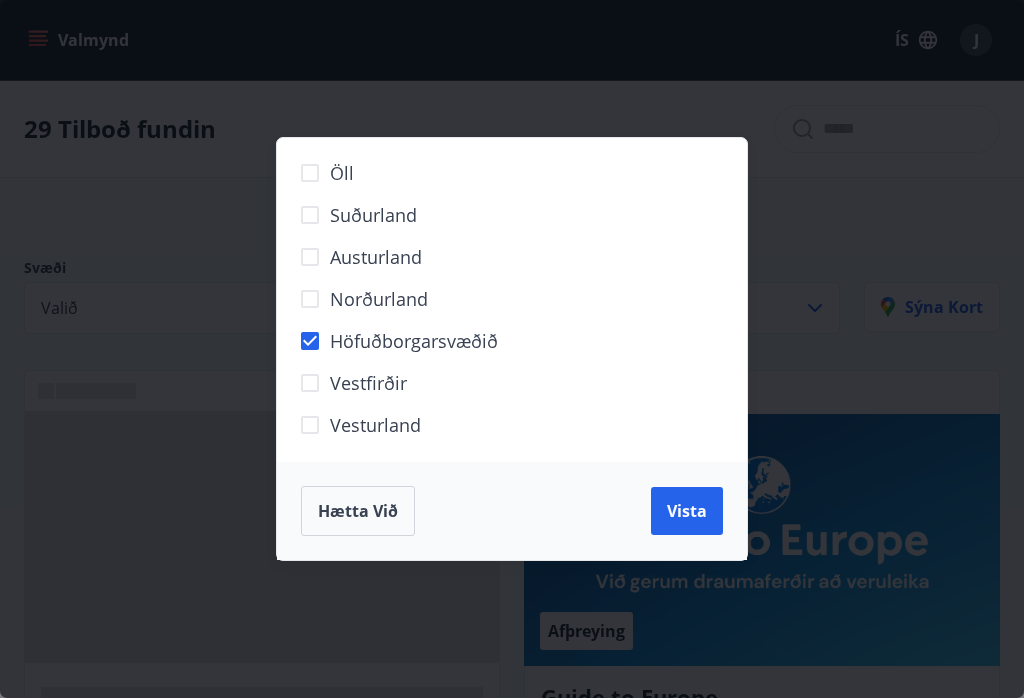 click on "Vista" at bounding box center (687, 511) 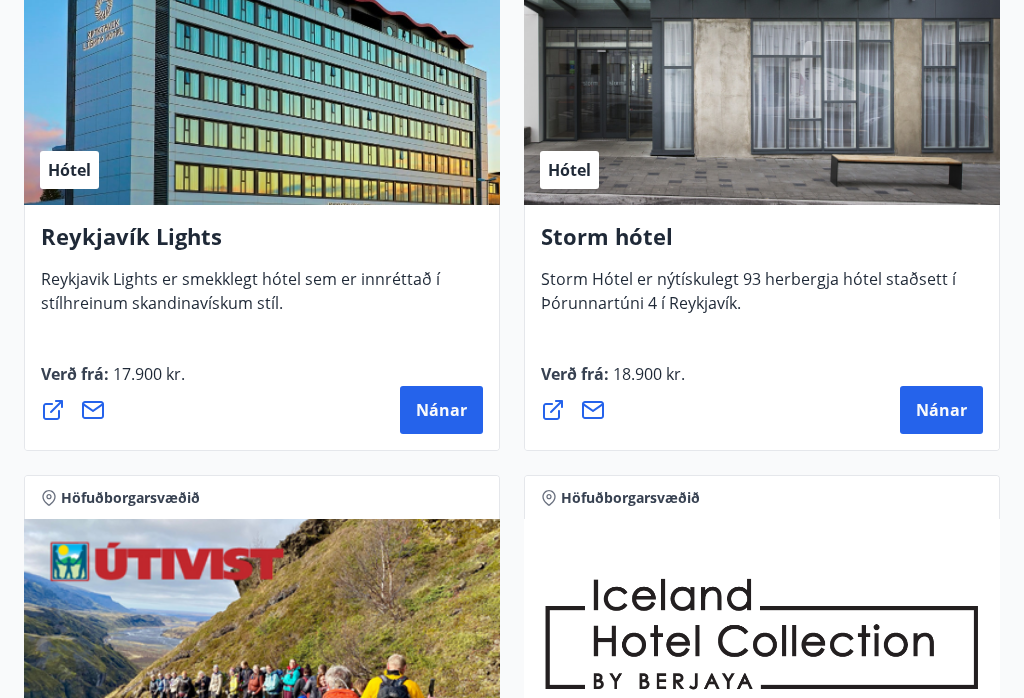 scroll, scrollTop: 1157, scrollLeft: 0, axis: vertical 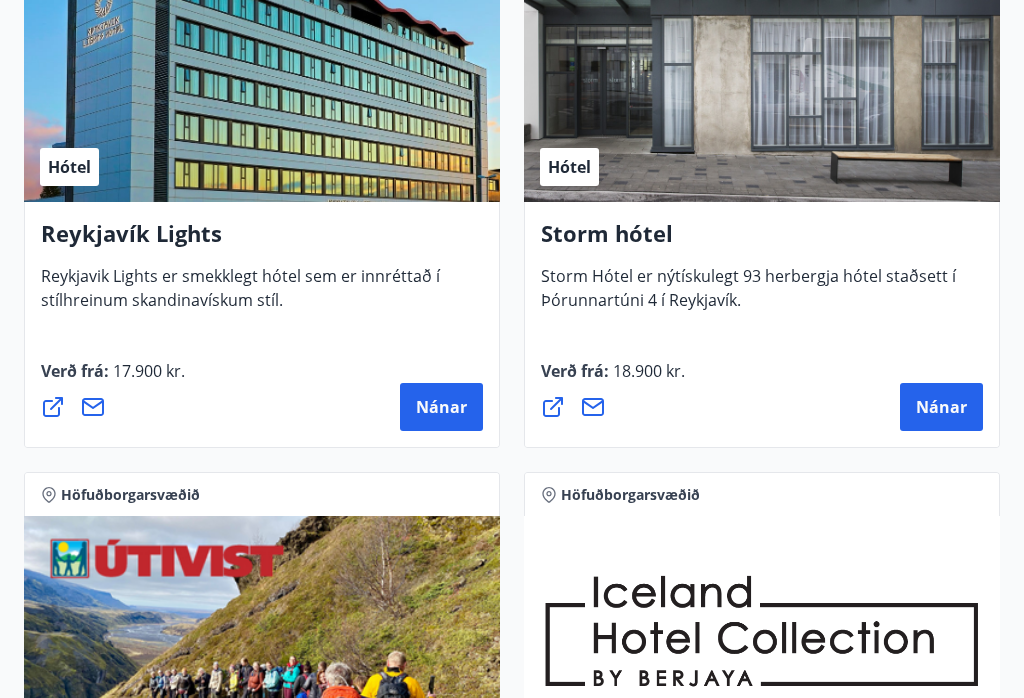 click on "Storm hótel" at bounding box center [762, 242] 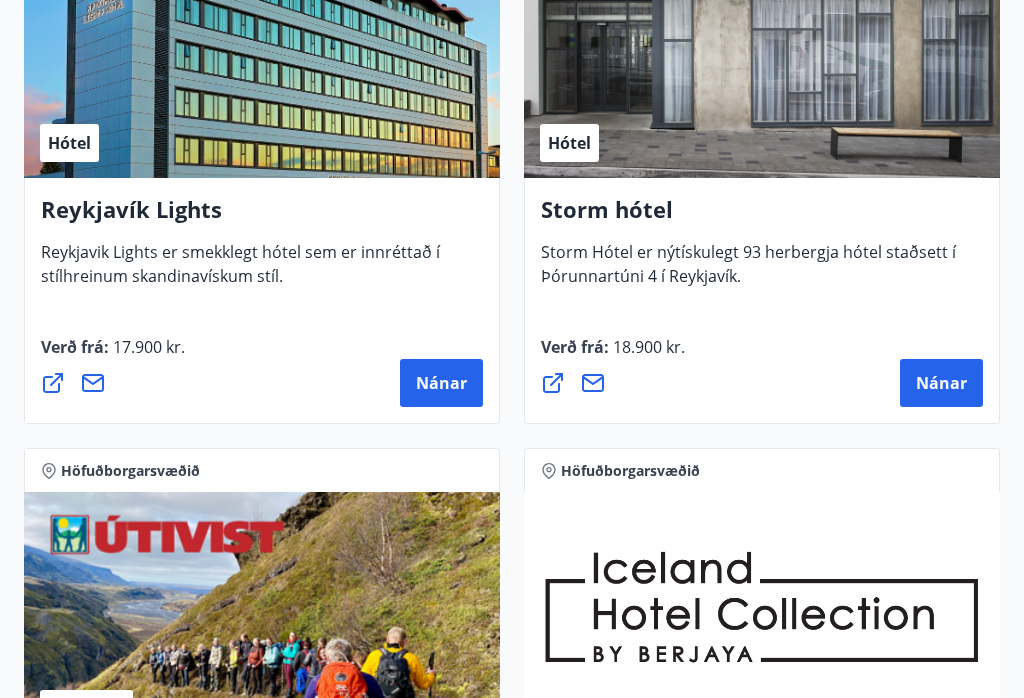 click on "Nánar" at bounding box center (941, 383) 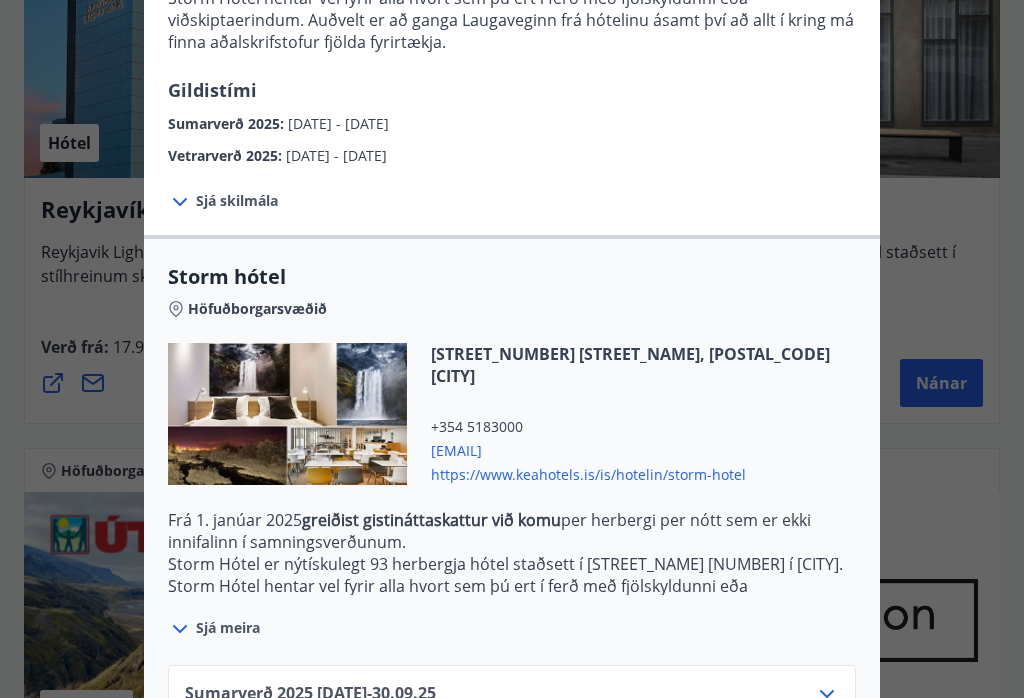 scroll, scrollTop: 375, scrollLeft: 0, axis: vertical 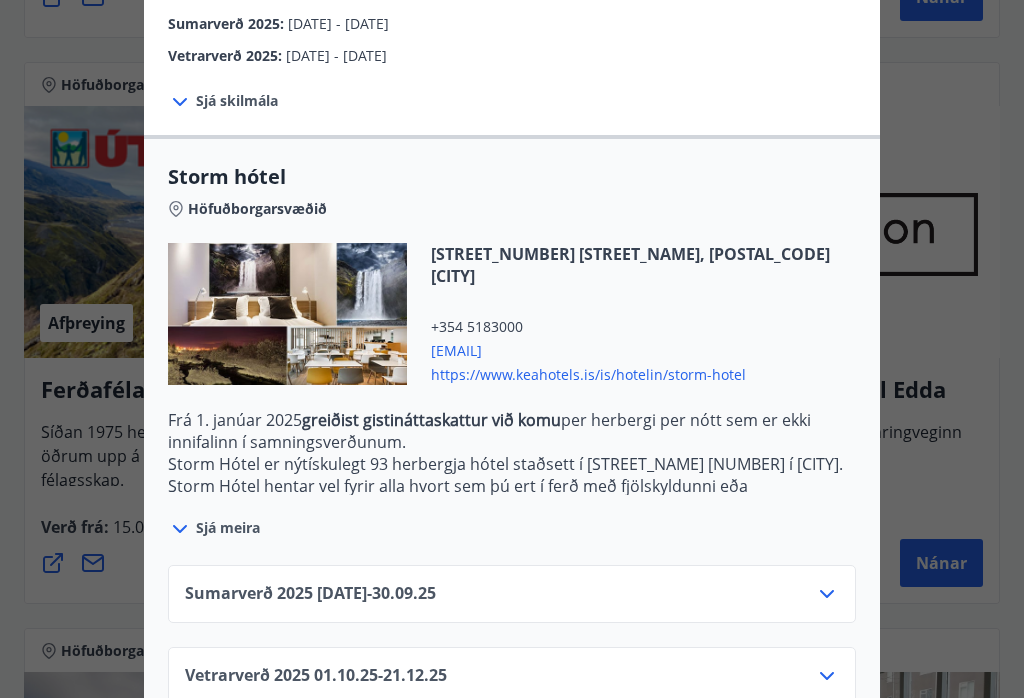 click 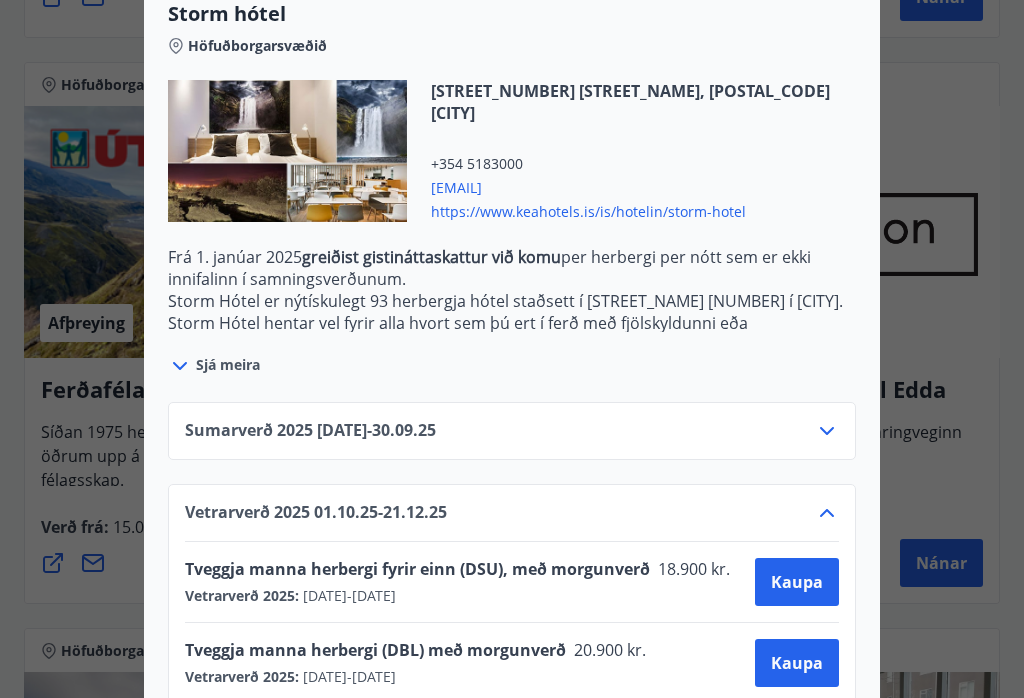 scroll, scrollTop: 537, scrollLeft: 0, axis: vertical 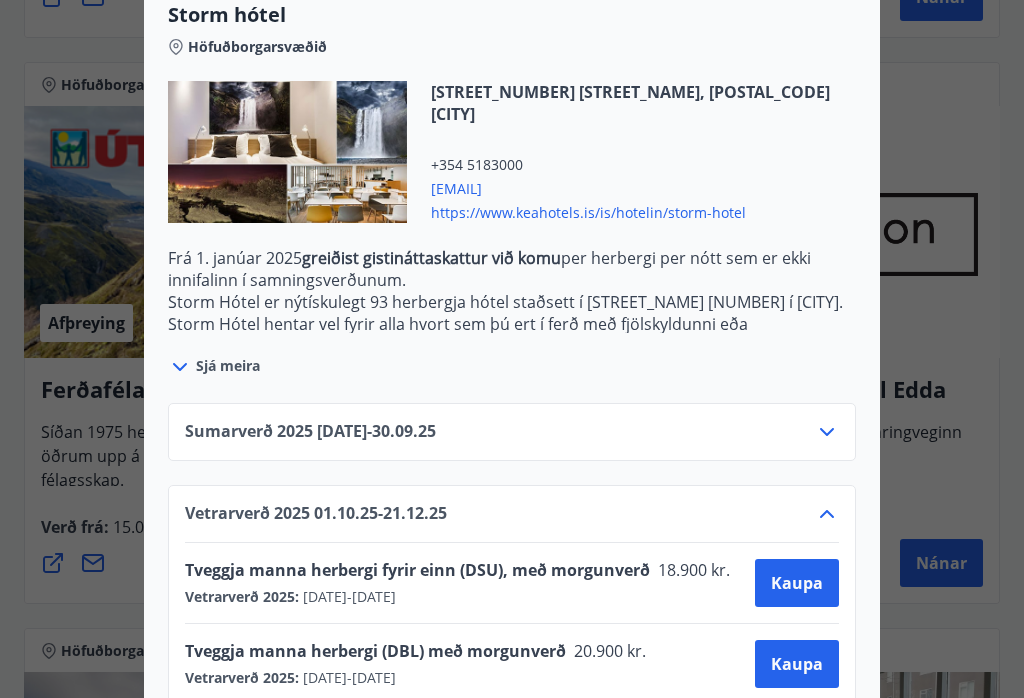 click on "Kaupa" at bounding box center (797, 664) 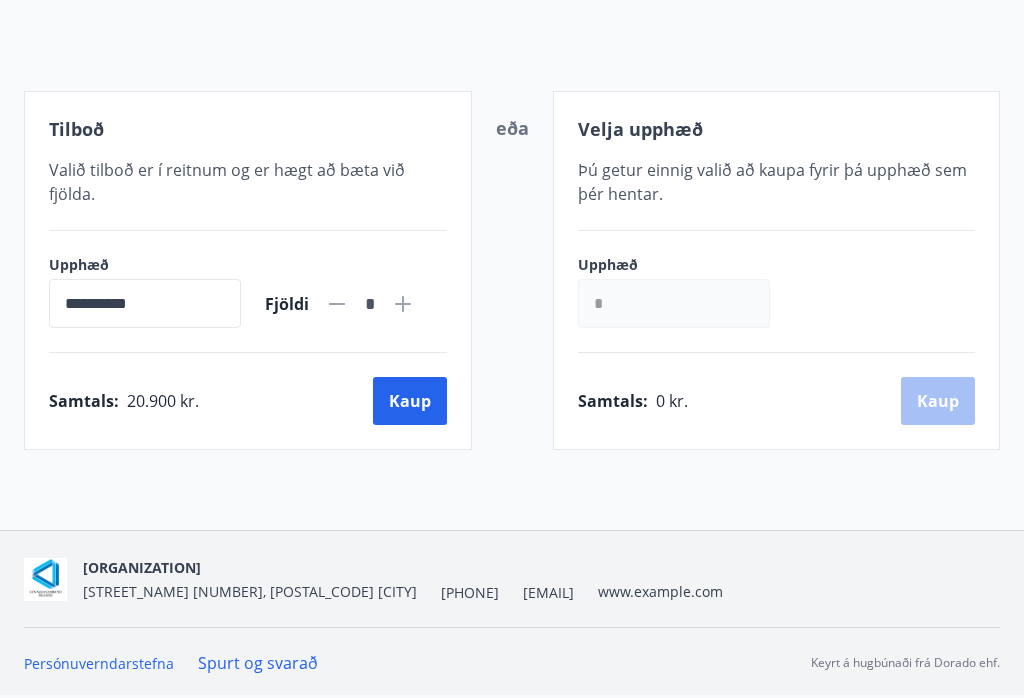scroll, scrollTop: 171, scrollLeft: 0, axis: vertical 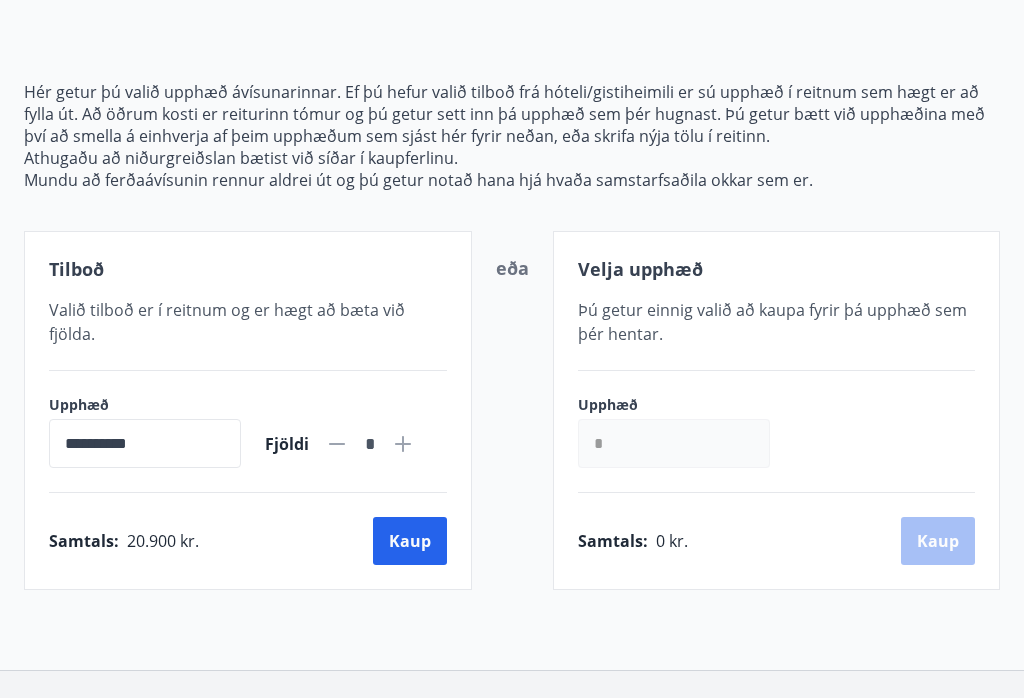 click 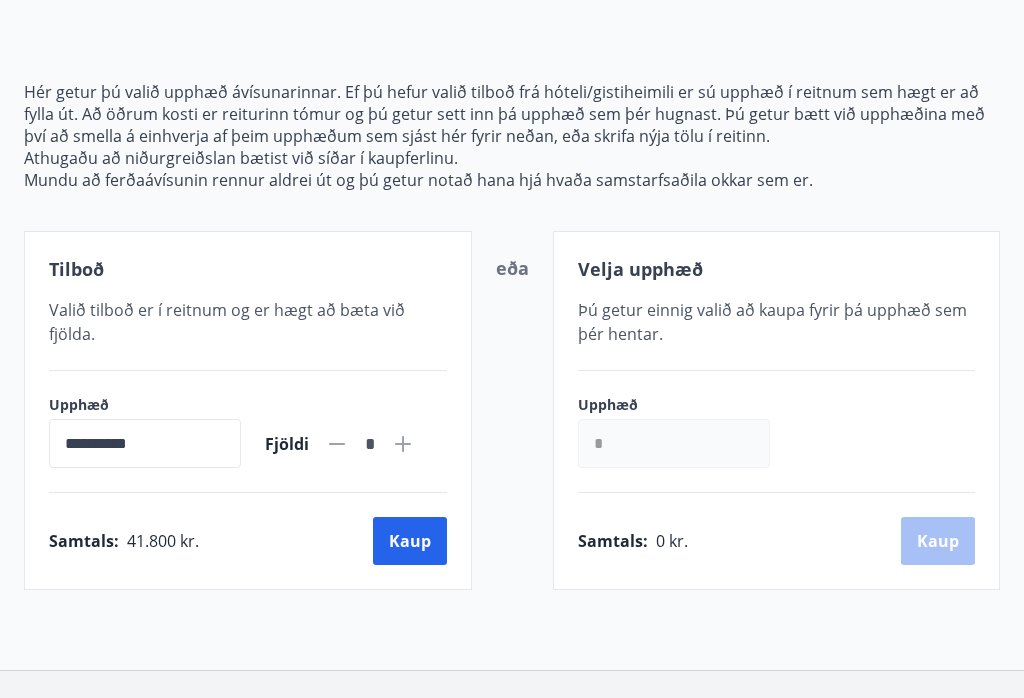 click on "Kaup" at bounding box center (410, 541) 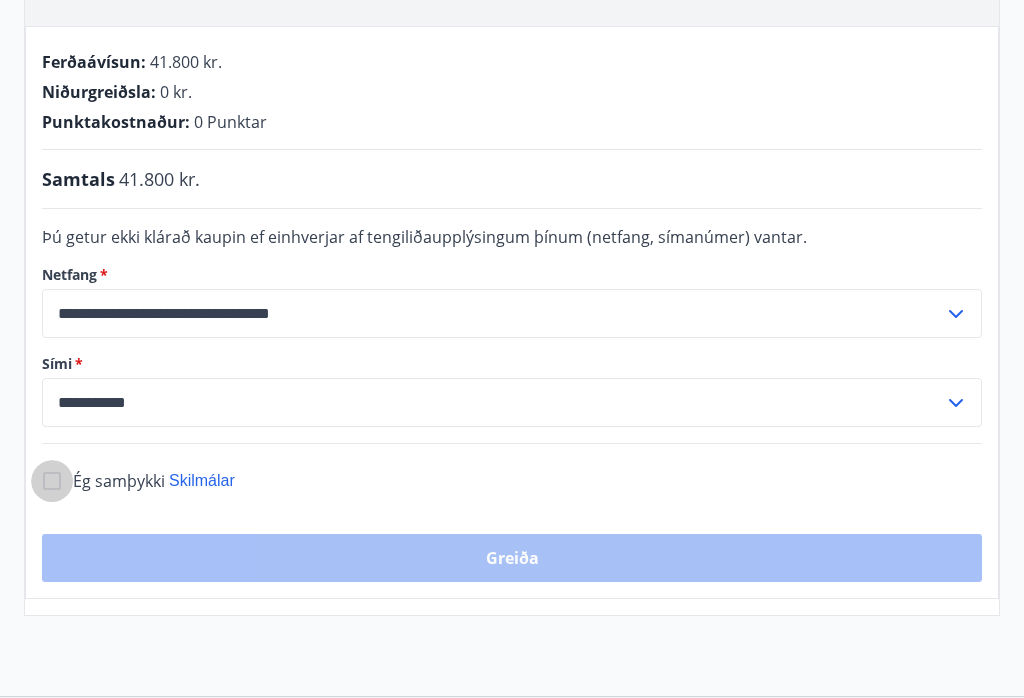 scroll, scrollTop: 439, scrollLeft: 0, axis: vertical 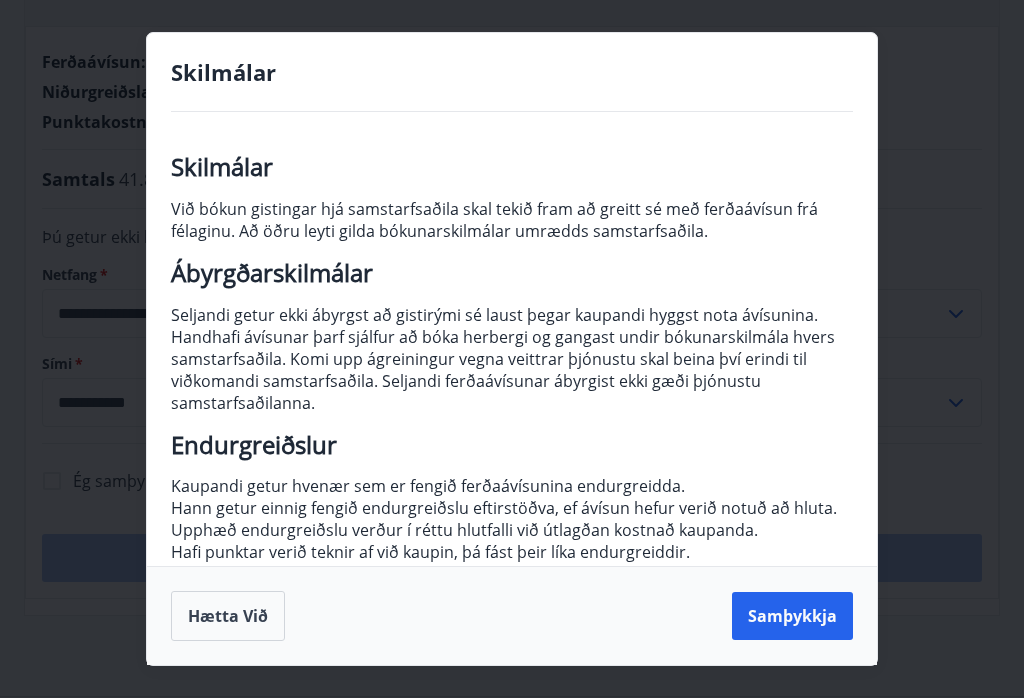 click on "Samþykkja" at bounding box center [792, 616] 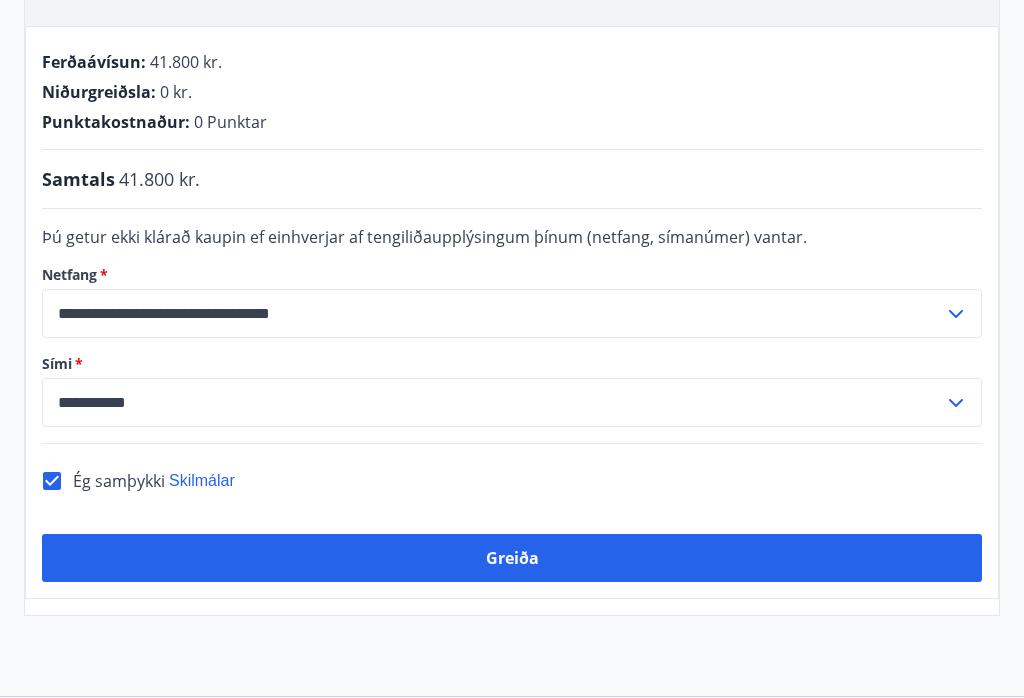 click on "Greiða" at bounding box center [512, 558] 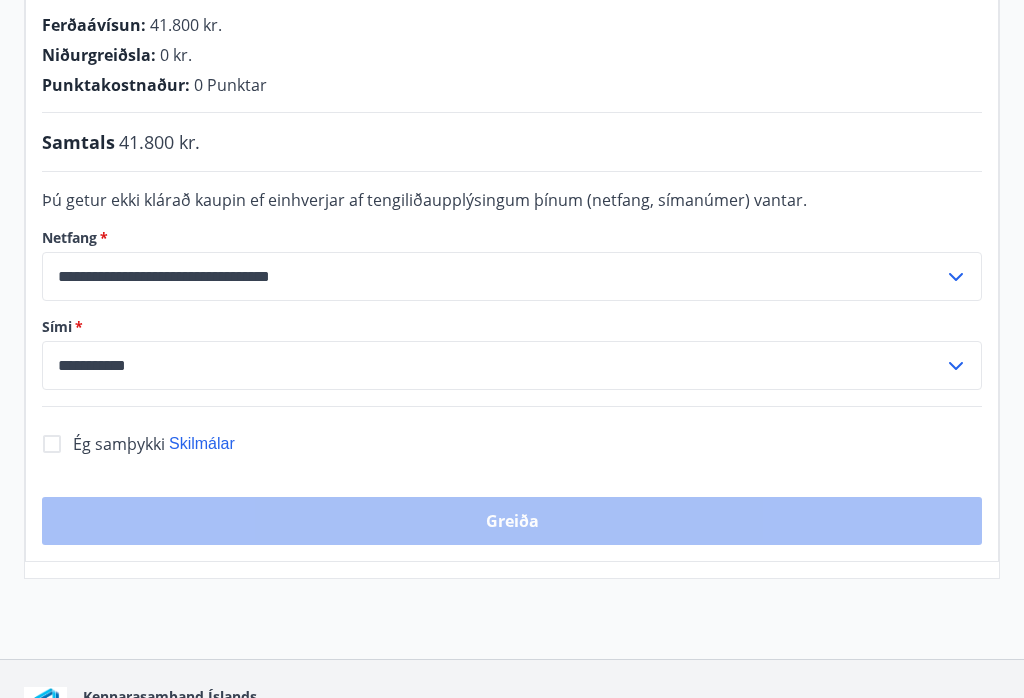 scroll, scrollTop: 439, scrollLeft: 0, axis: vertical 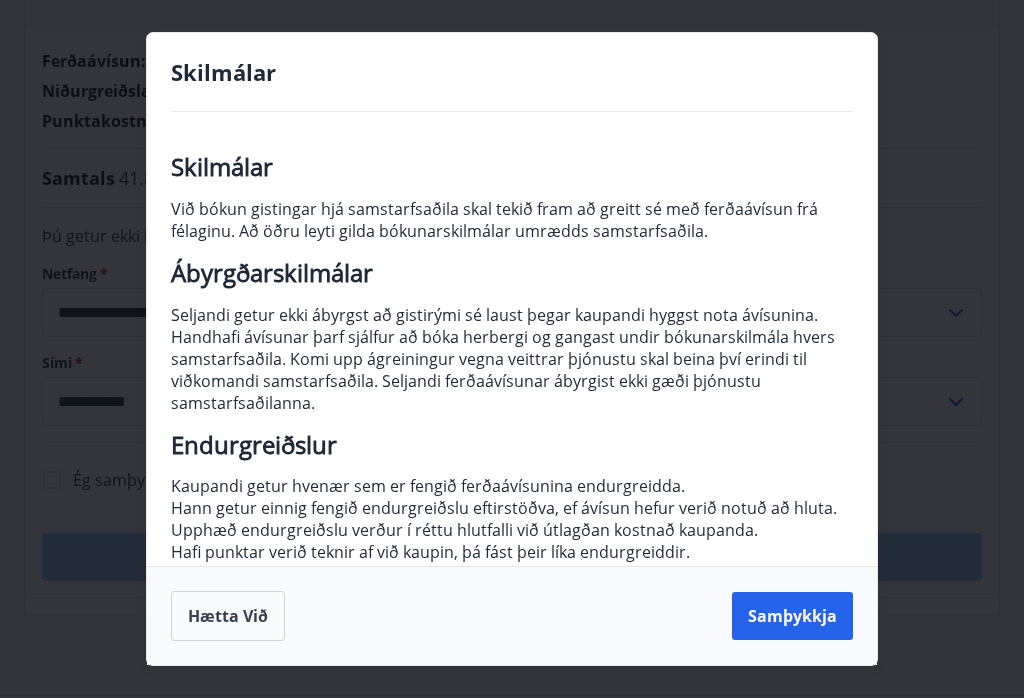 click on "Samþykkja" at bounding box center [792, 616] 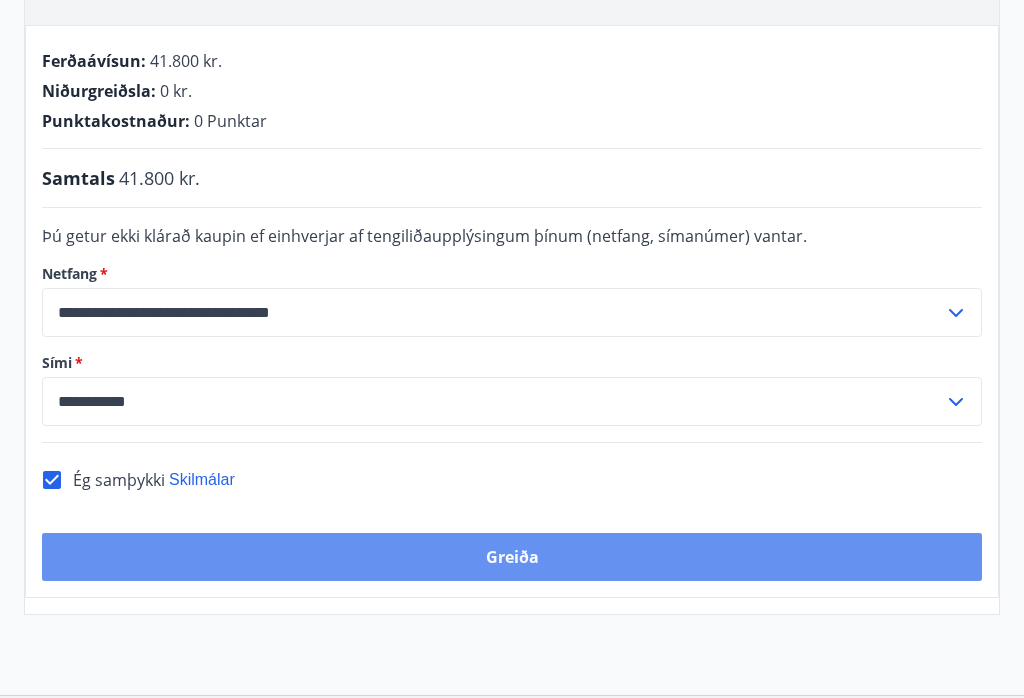 click on "Greiða" at bounding box center [512, 557] 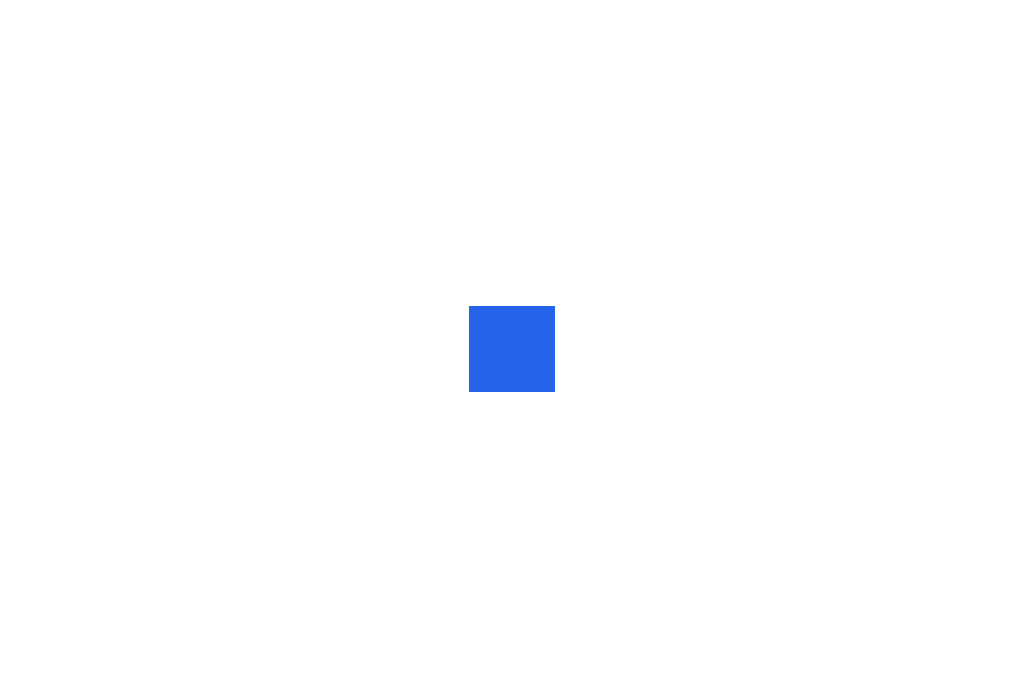 scroll, scrollTop: 0, scrollLeft: 0, axis: both 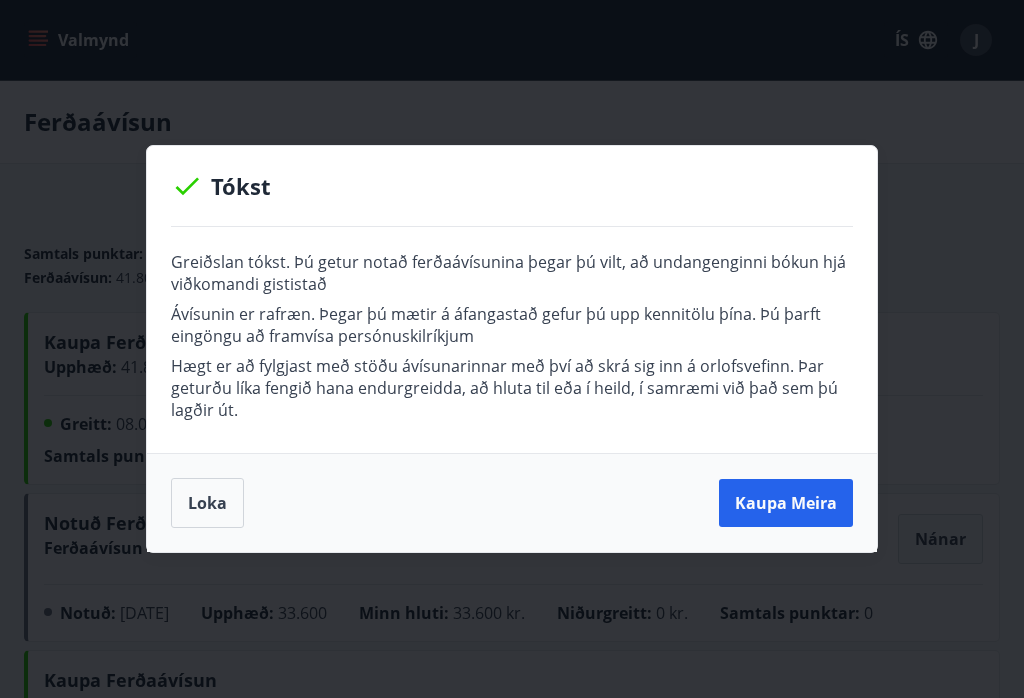 click on "Loka" at bounding box center (207, 503) 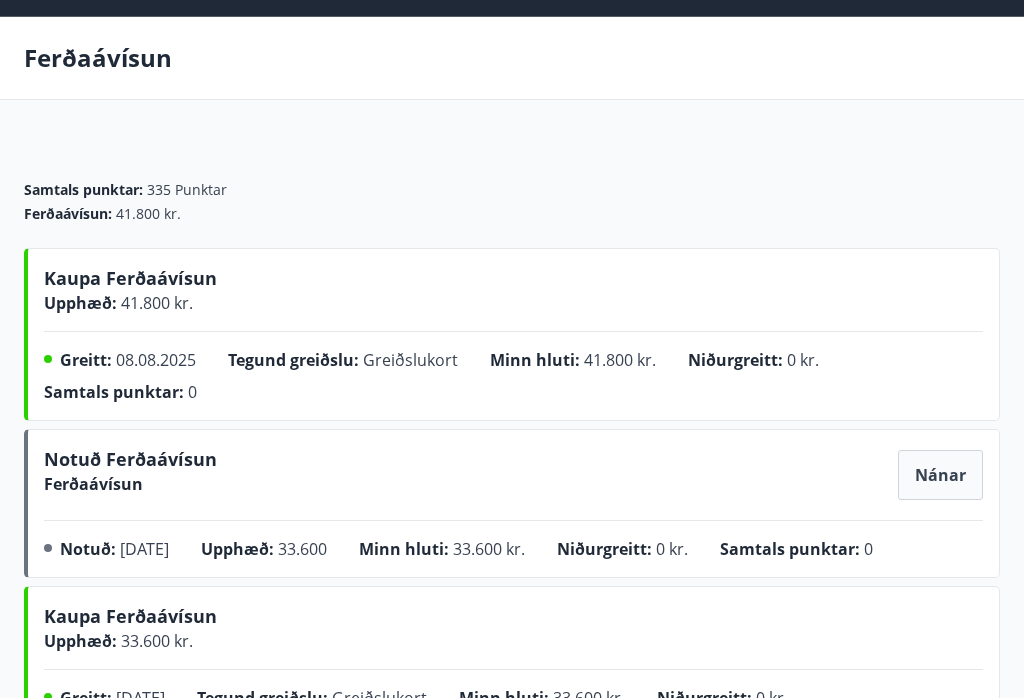 scroll, scrollTop: 0, scrollLeft: 0, axis: both 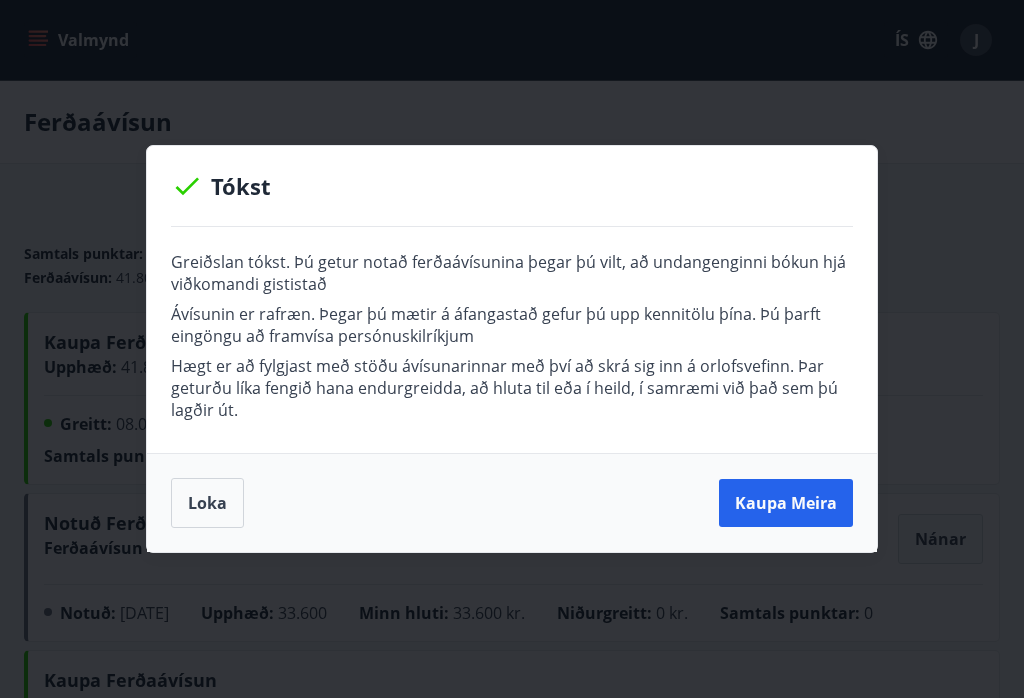 click on "Kaupa meira" at bounding box center (786, 503) 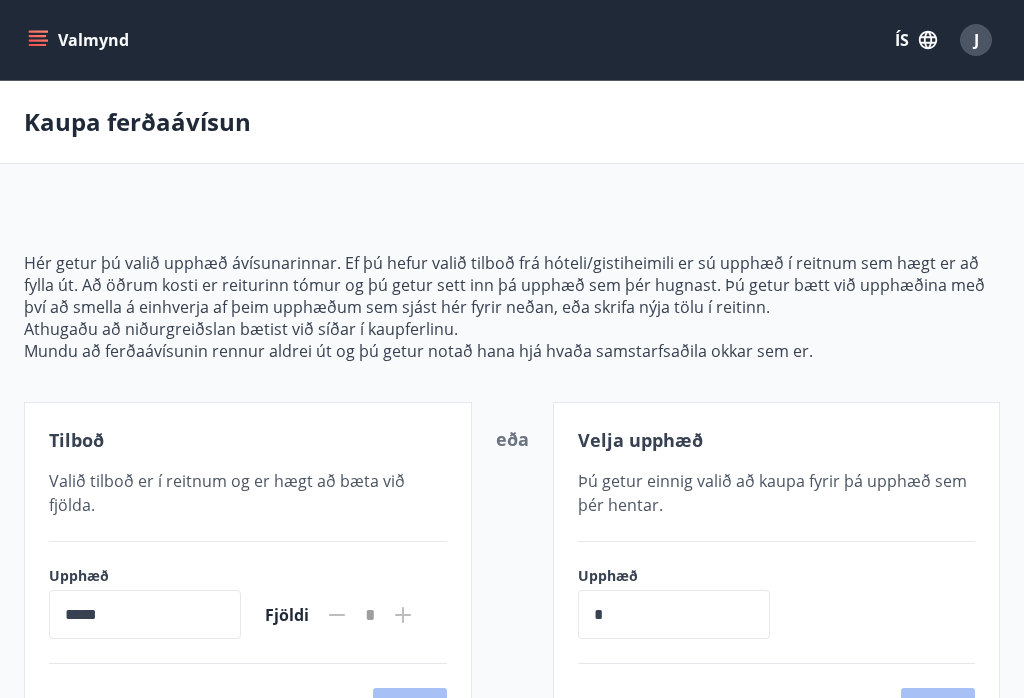 click on "Valmynd" at bounding box center [80, 40] 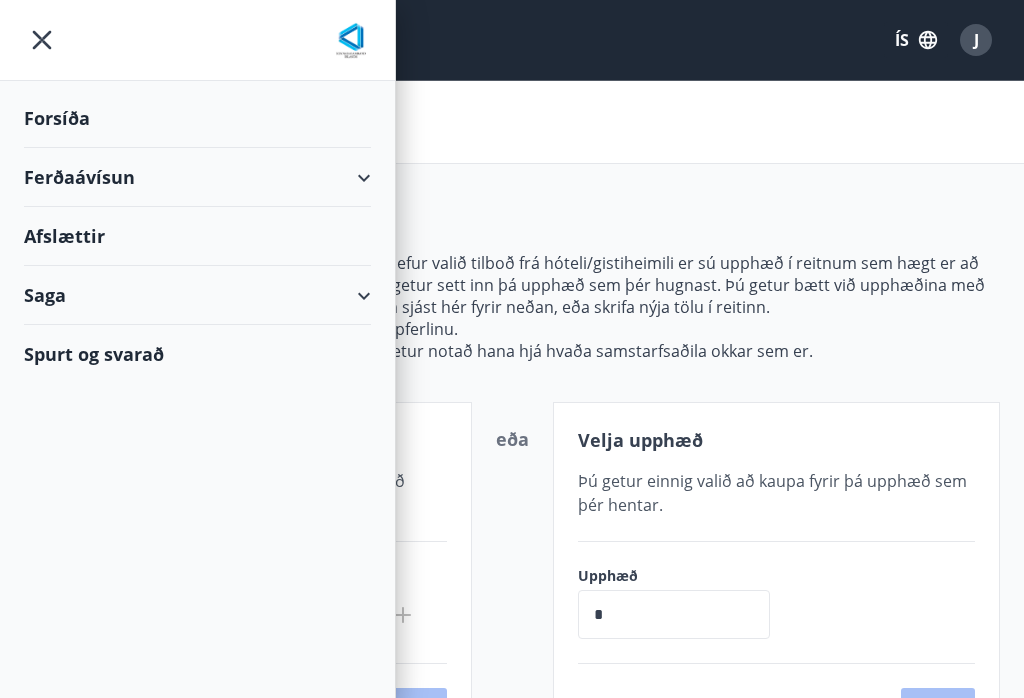 click on "Forsíða" at bounding box center (197, 118) 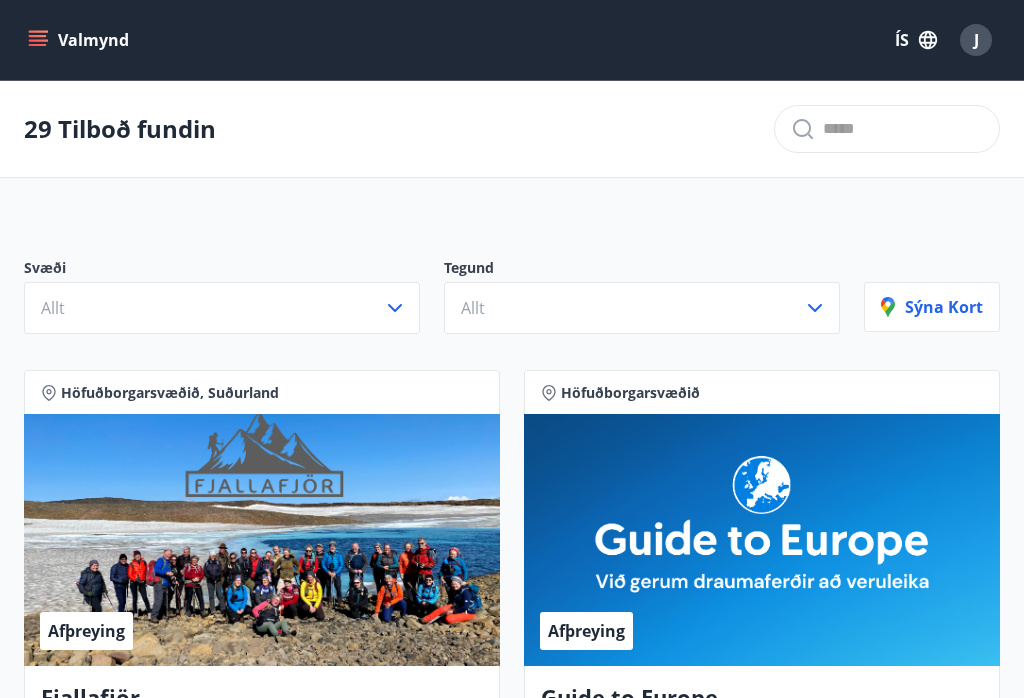 click 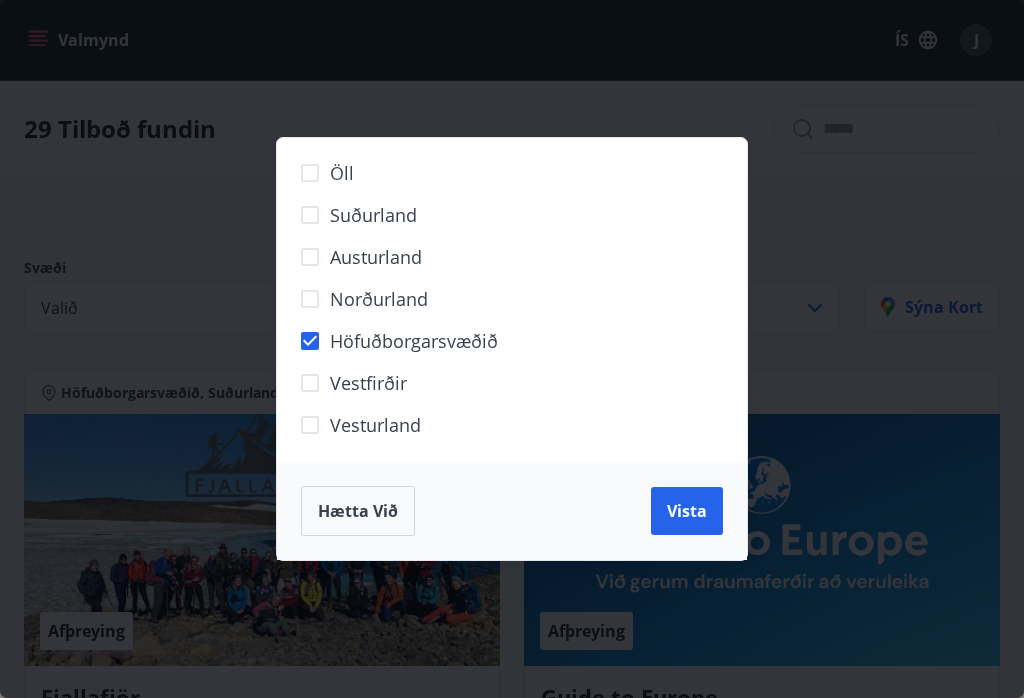 click on "Vista" at bounding box center (687, 511) 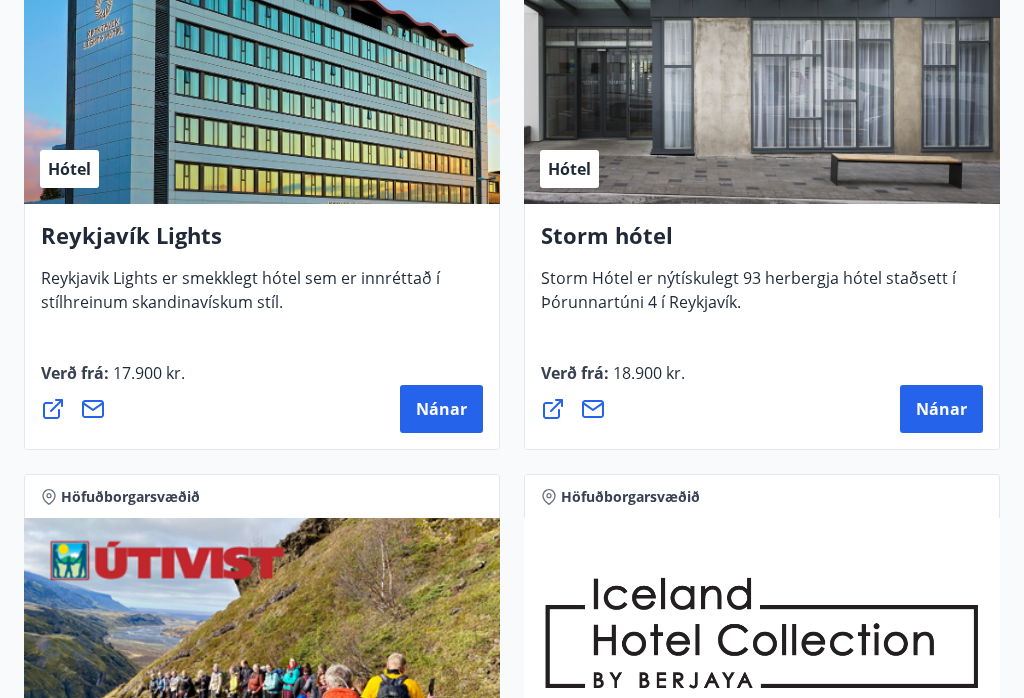 scroll, scrollTop: 1110, scrollLeft: 0, axis: vertical 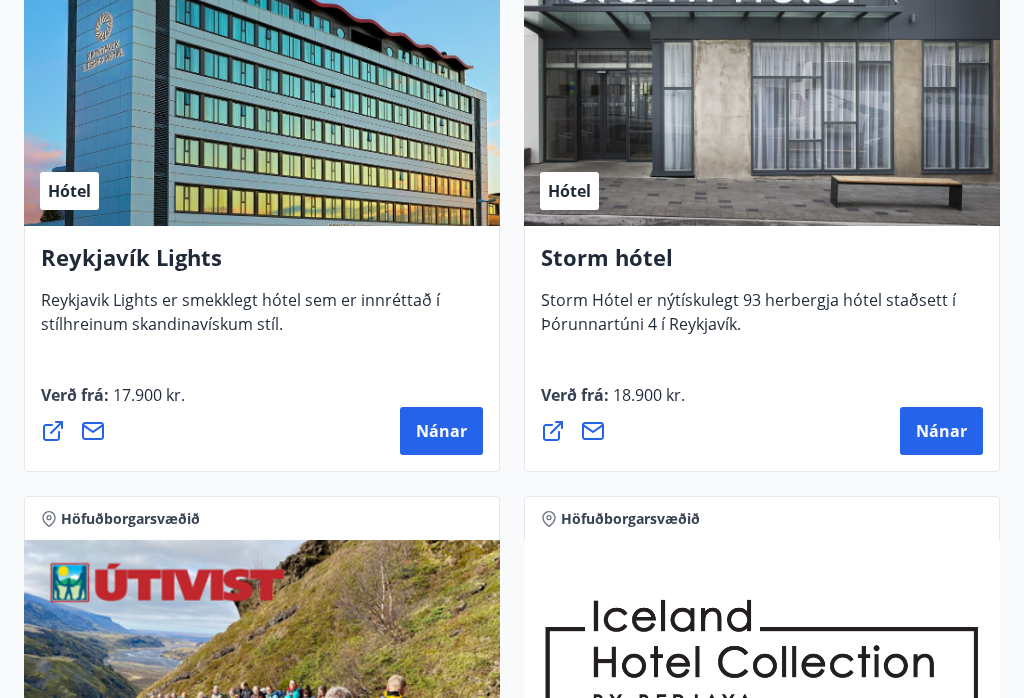 click 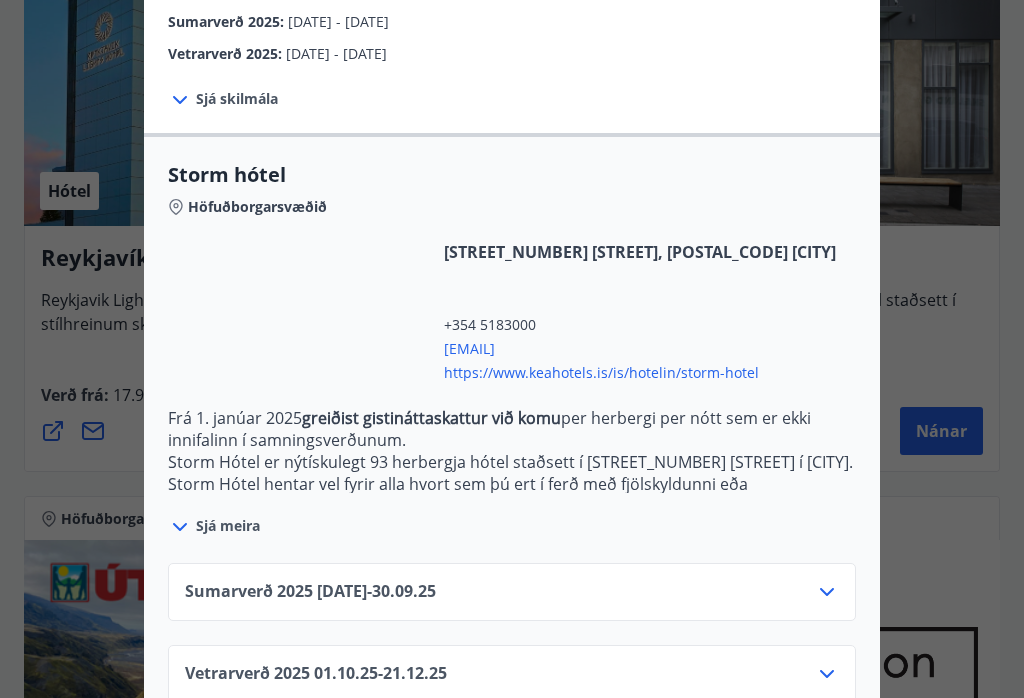scroll, scrollTop: 375, scrollLeft: 0, axis: vertical 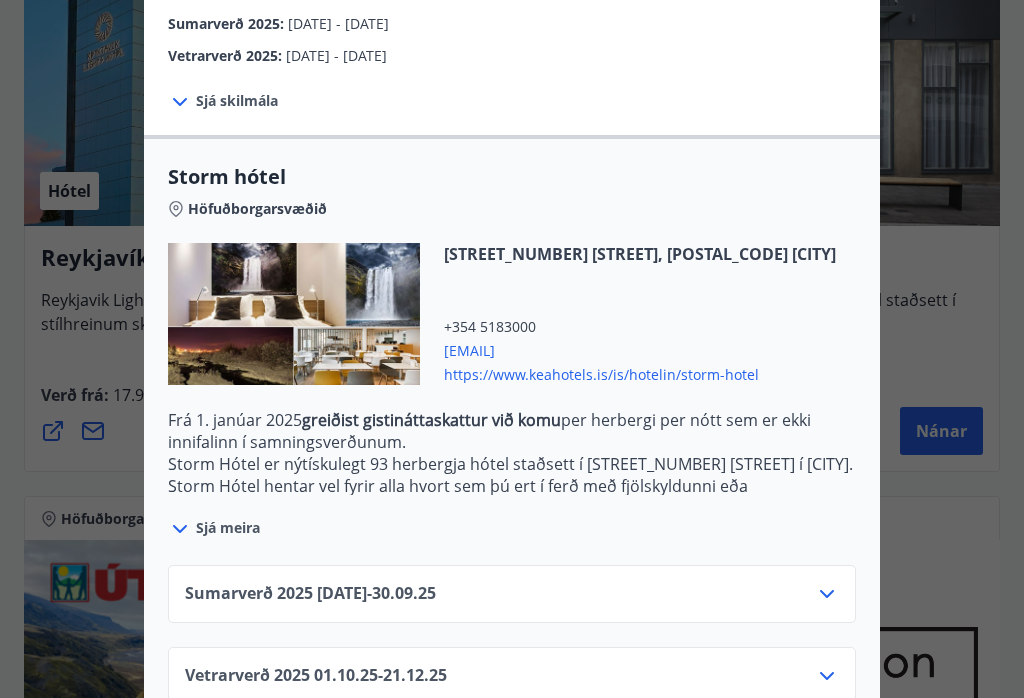 click on "https://www.keahotels.is/is/hotelin/storm-hotel" at bounding box center [640, 373] 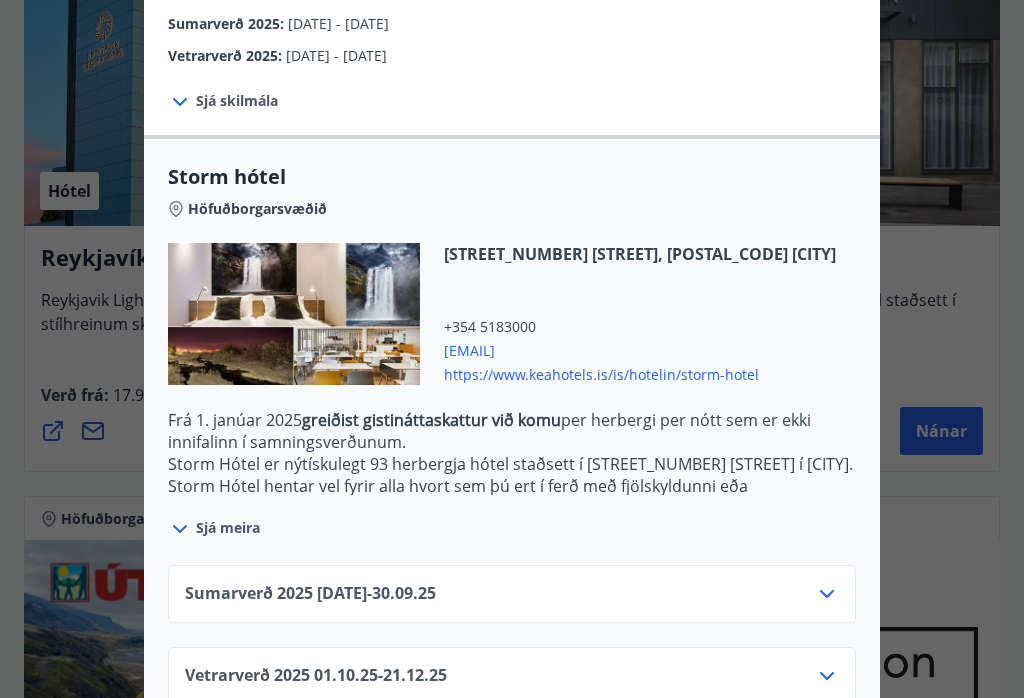scroll, scrollTop: 1109, scrollLeft: 0, axis: vertical 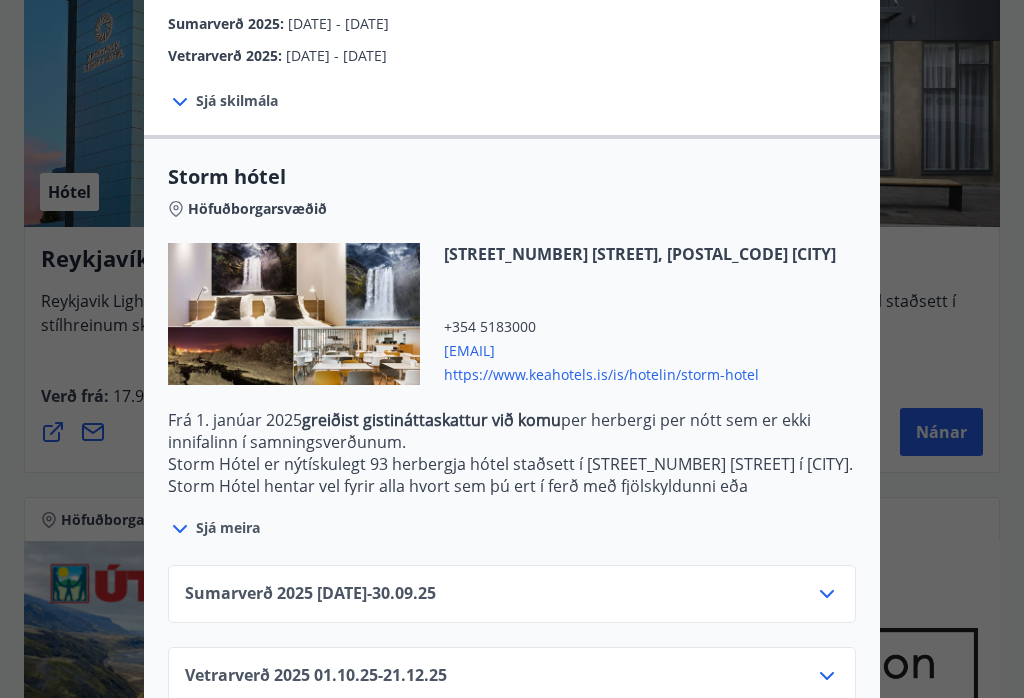 click at bounding box center [294, 314] 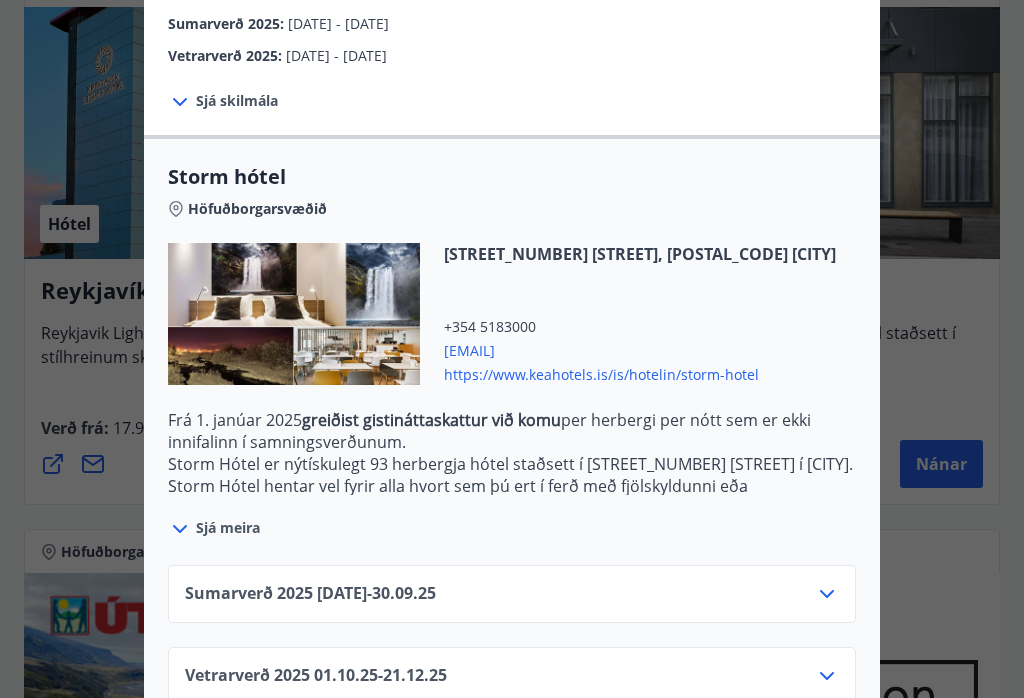 click on "Storm hótel Aðeins er hægt að bóka stéttarfélagsverð með því að hafa samband í síma 460-2000 eða með tölvupósti á  bokanir@keahotels.is
Storm Hótel hentar vel fyrir alla hvort sem þú ert í ferð með fjölskyldunni eða viðskiptaerindum. Auðvelt er að ganga Laugaveginn frá hótelinu ásamt því að allt í kring má finna aðalskrifstofur fjölda fyrirtækja.
Gildistími Sumarverð 2025 : 16.05.2025 - 30.09.2025 Vetrarverð 2025 : 01.10.2025 - 21.12.2025 Sjá skilmála Samningsverð eru háð bókunarstöðu og áskilja Keahótel sér rétt til að bjóða hærra verð sé bókunarstaða þannig. Suma daga gætu sést lægri verð á heimasíðu hótelanna. Við bjóðum ykkur þau að sjálfsögðu, ef um sömu bókunar- og greiðsluskilmála er að ræða.
Afbókunarskilmálar:
Hægt er að afbóka án gjalda allt að 24 klst. fyrir innritun.
Berist afbókun síðar greiðist fullt verð bókunar.
Storm hótel Höfuðborgarsvæðið +354 5183000" at bounding box center [512, -26] 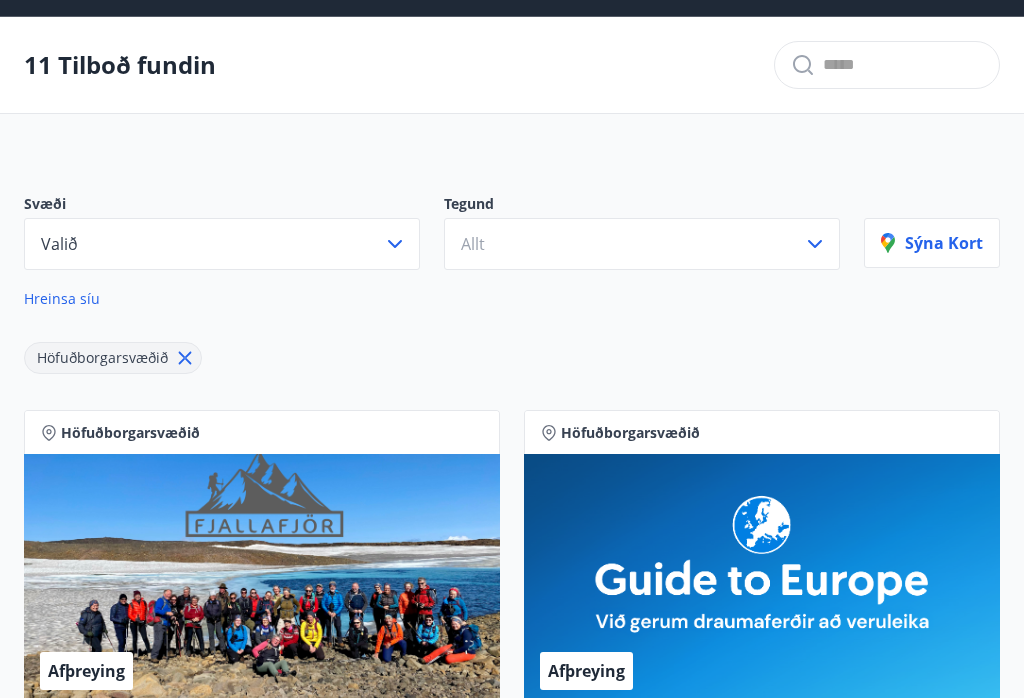 scroll, scrollTop: 63, scrollLeft: 0, axis: vertical 